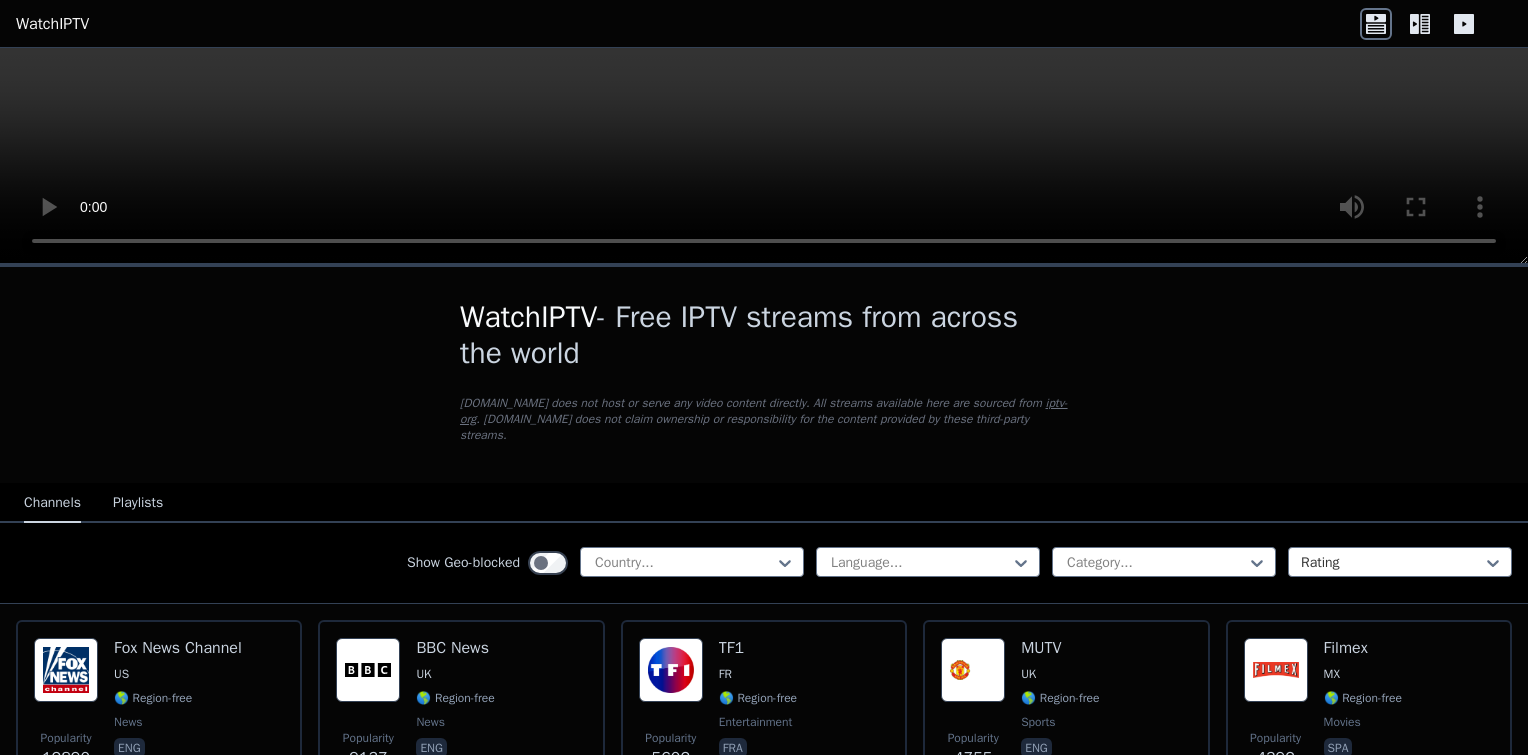 scroll, scrollTop: 0, scrollLeft: 0, axis: both 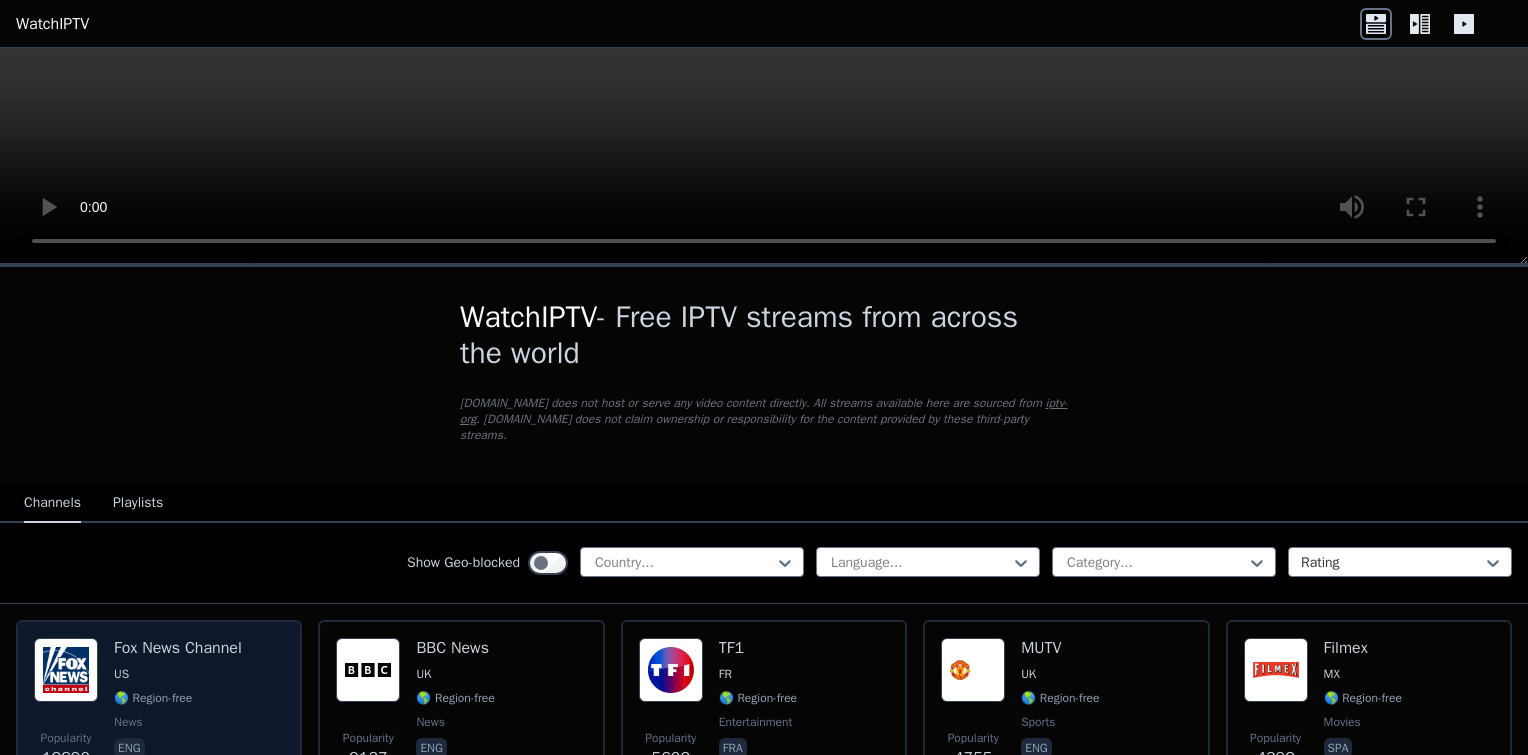 click on "US" at bounding box center [121, 674] 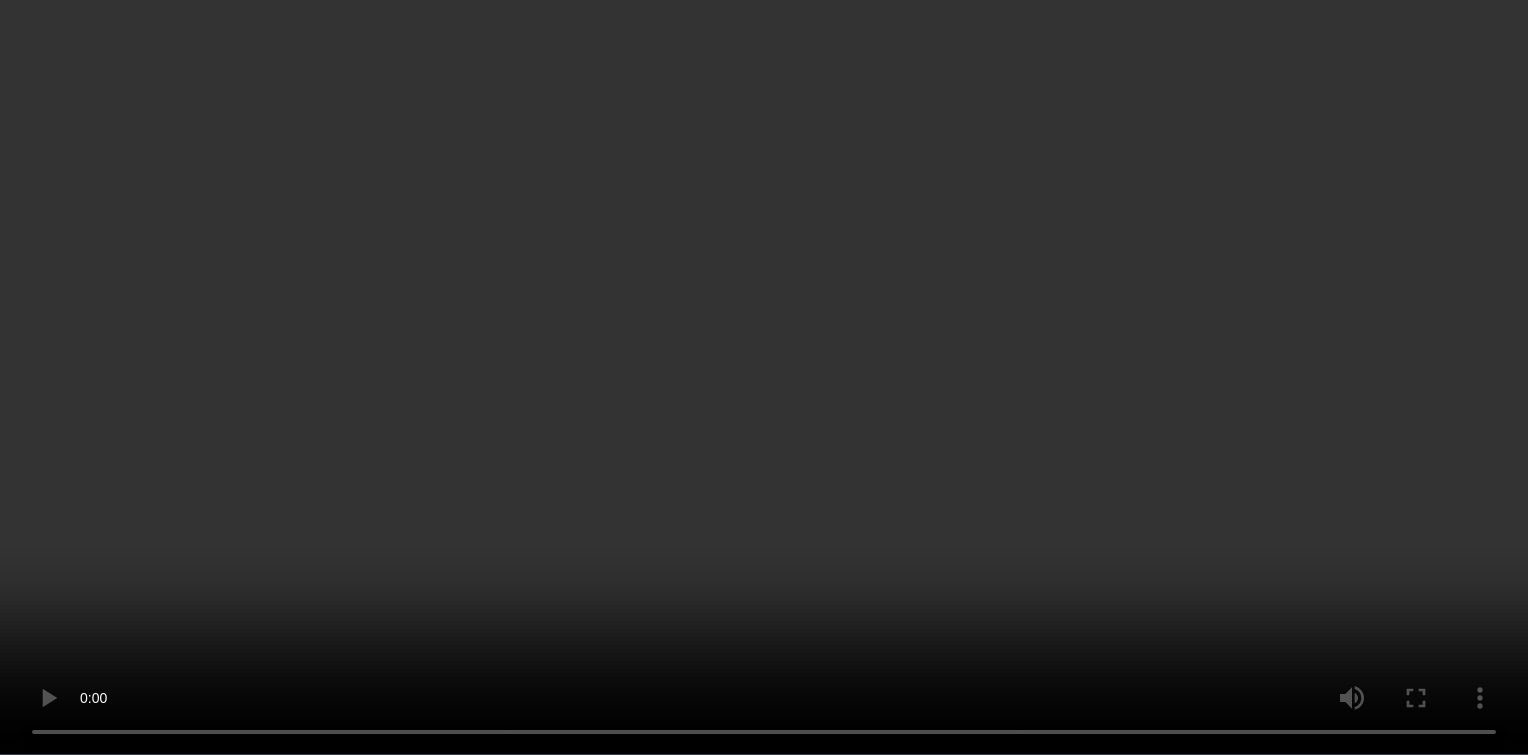 scroll, scrollTop: 400, scrollLeft: 0, axis: vertical 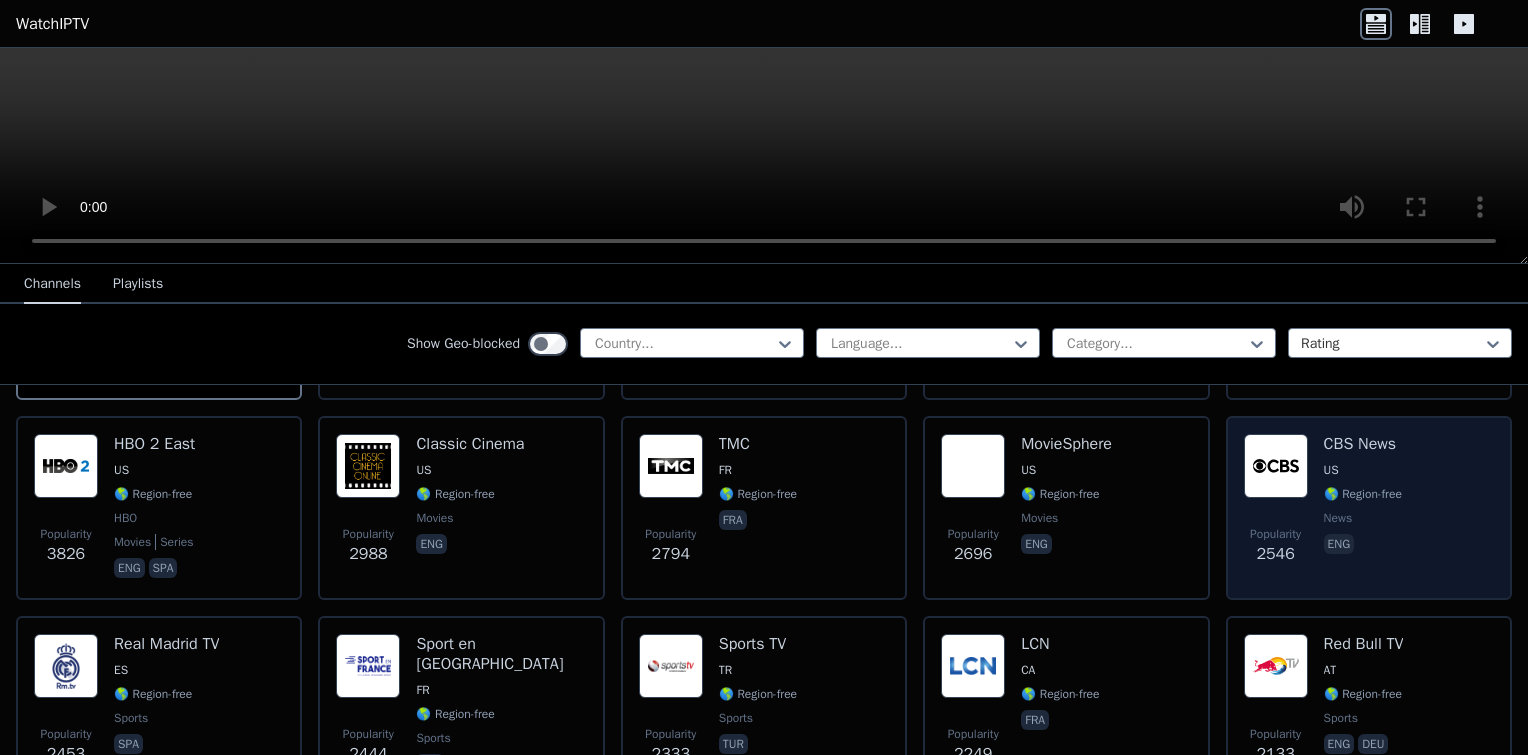 click at bounding box center (1276, 466) 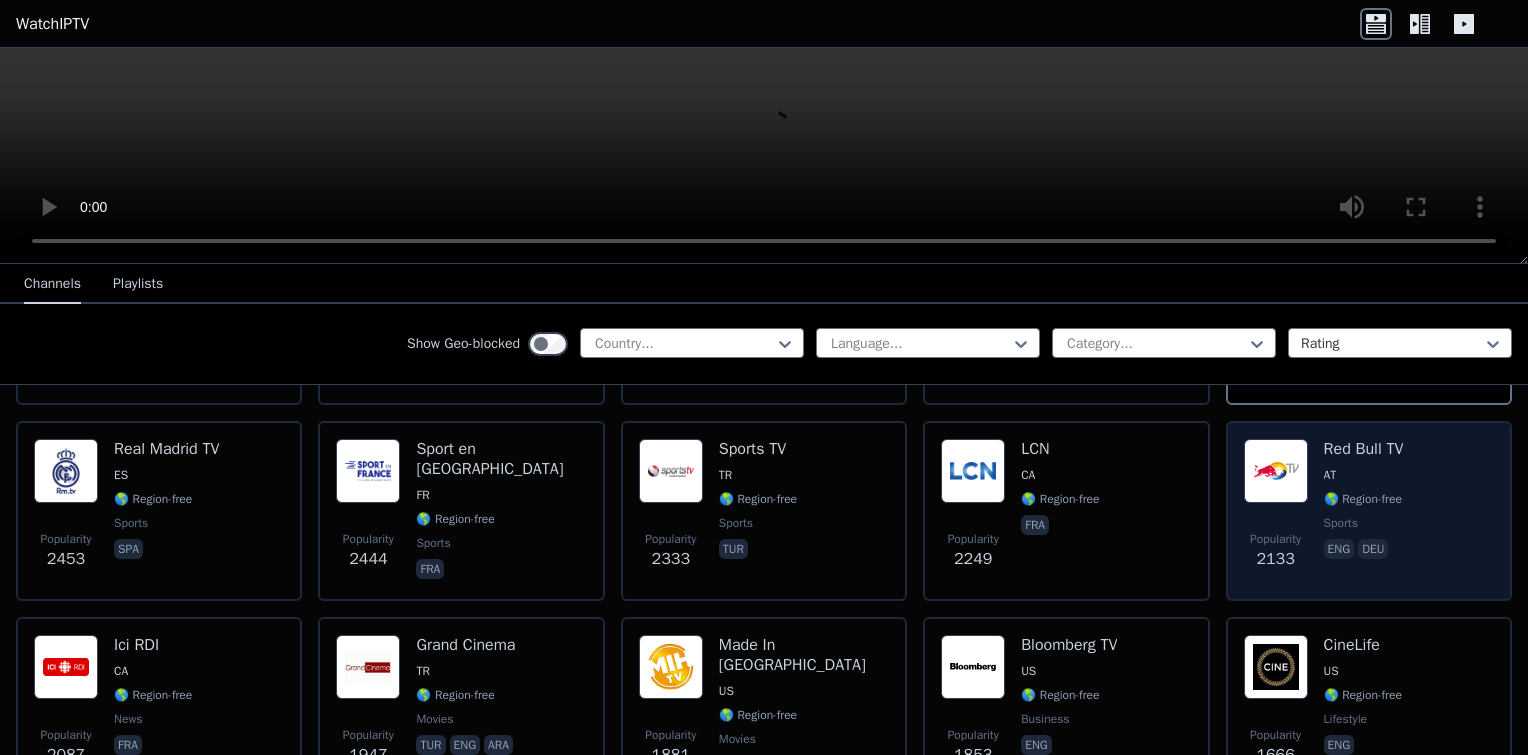scroll, scrollTop: 600, scrollLeft: 0, axis: vertical 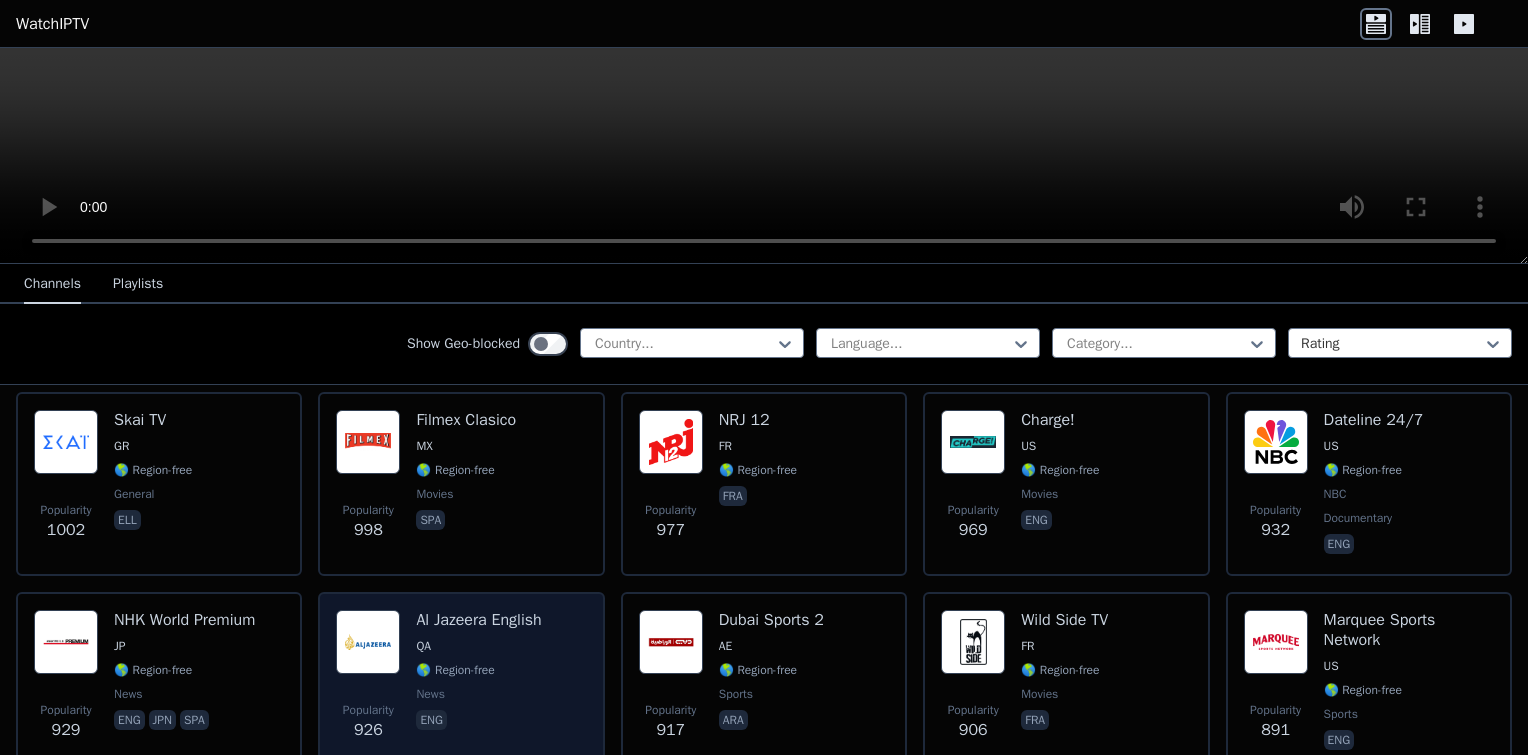 click at bounding box center [368, 642] 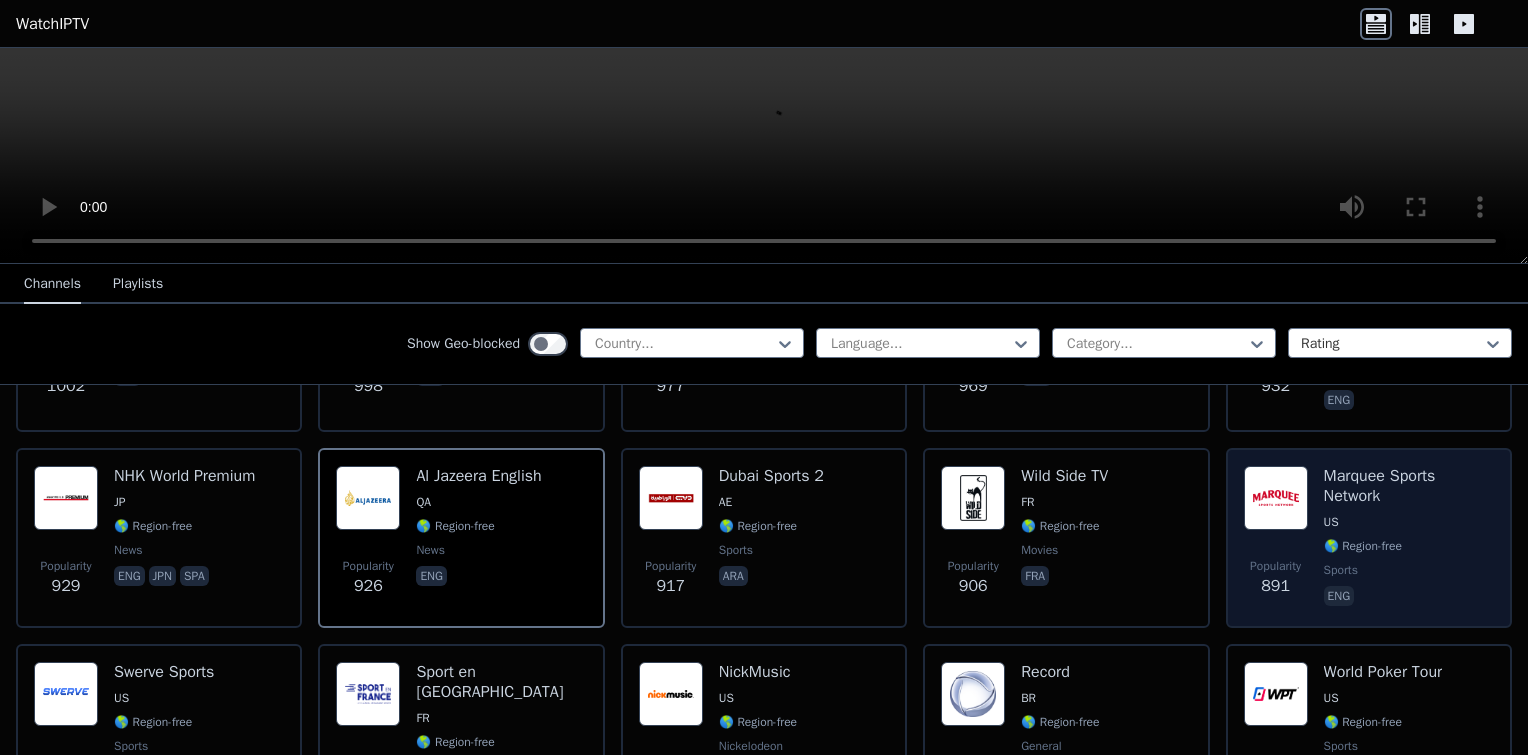 scroll, scrollTop: 2200, scrollLeft: 0, axis: vertical 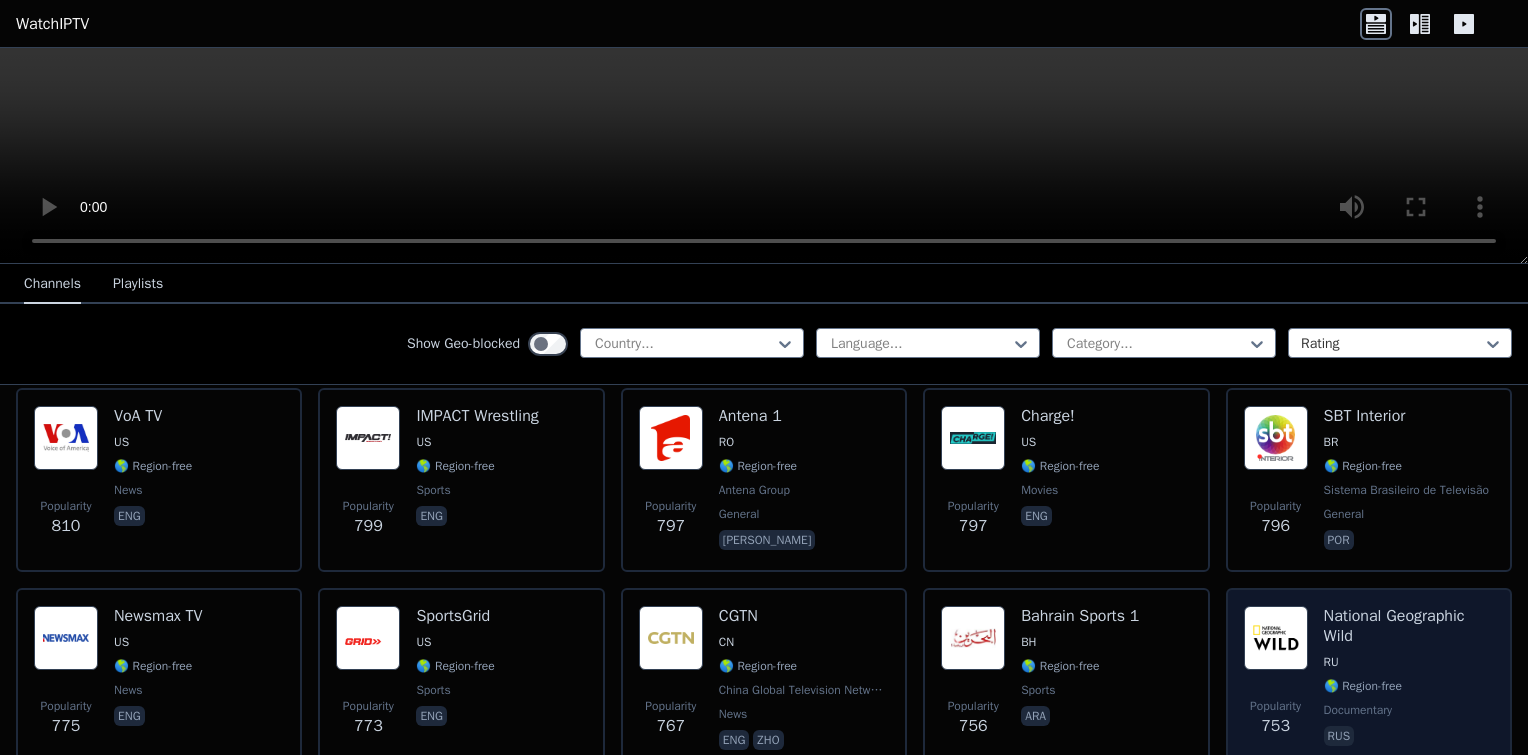 click at bounding box center [1276, 638] 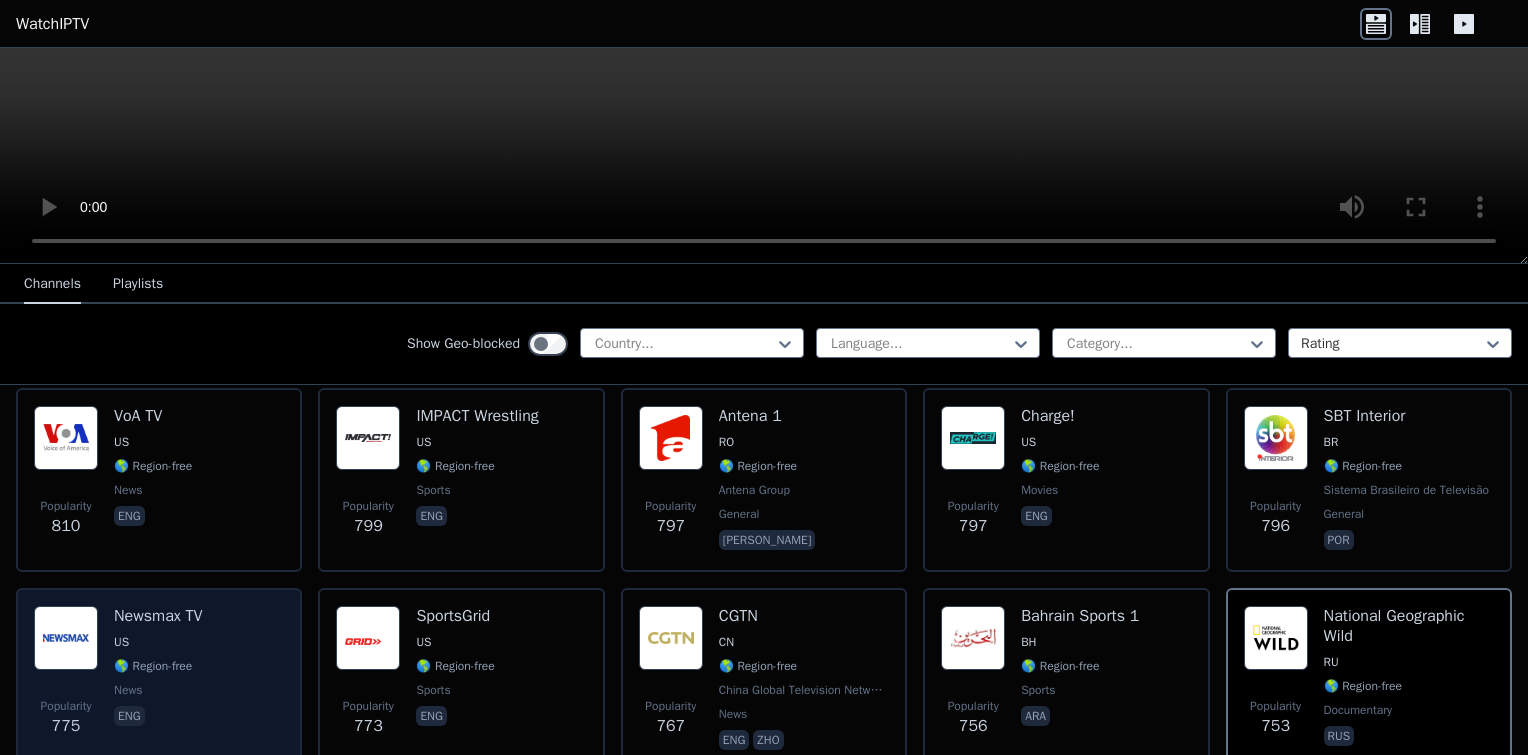 click at bounding box center (66, 638) 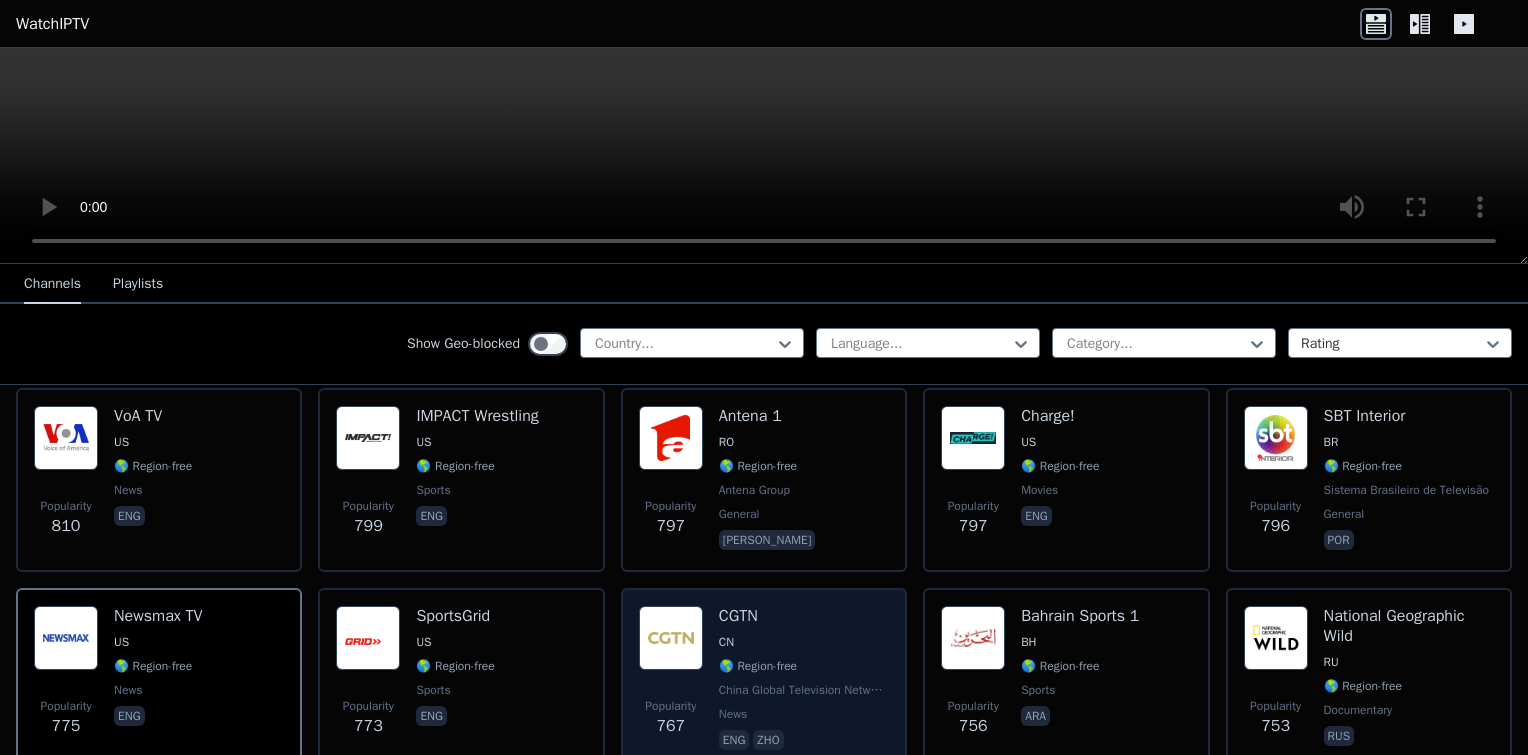 click at bounding box center [671, 638] 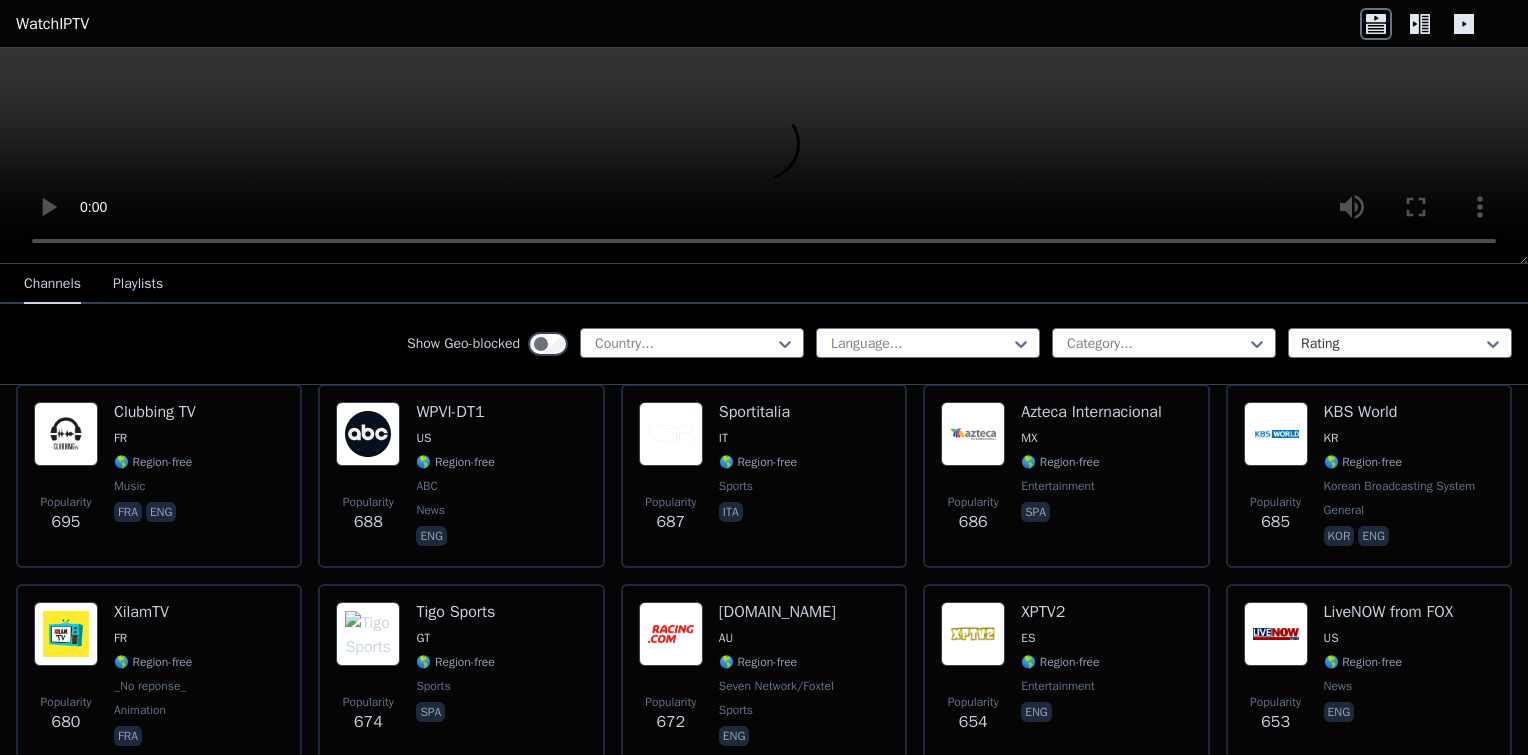 scroll, scrollTop: 3300, scrollLeft: 0, axis: vertical 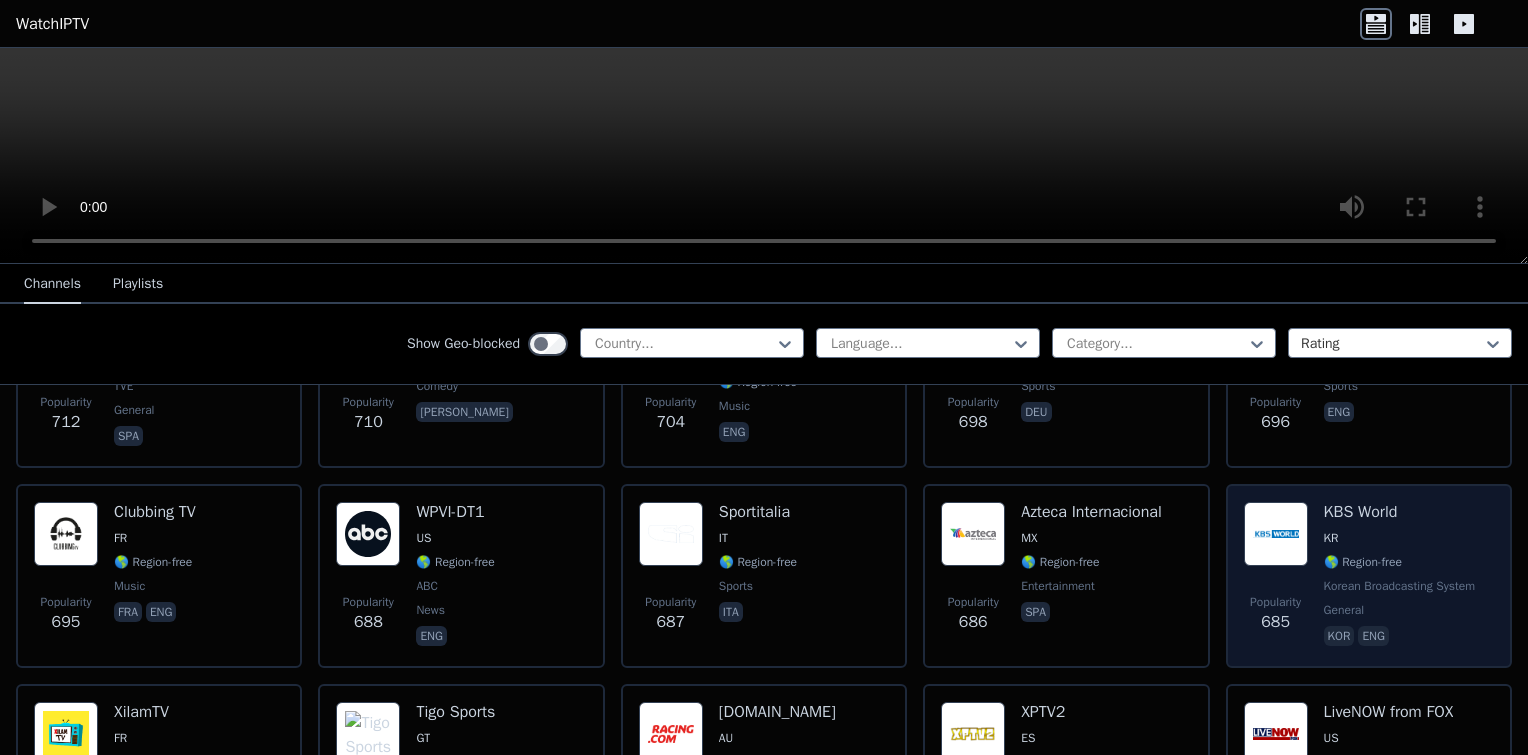 click at bounding box center [1276, 534] 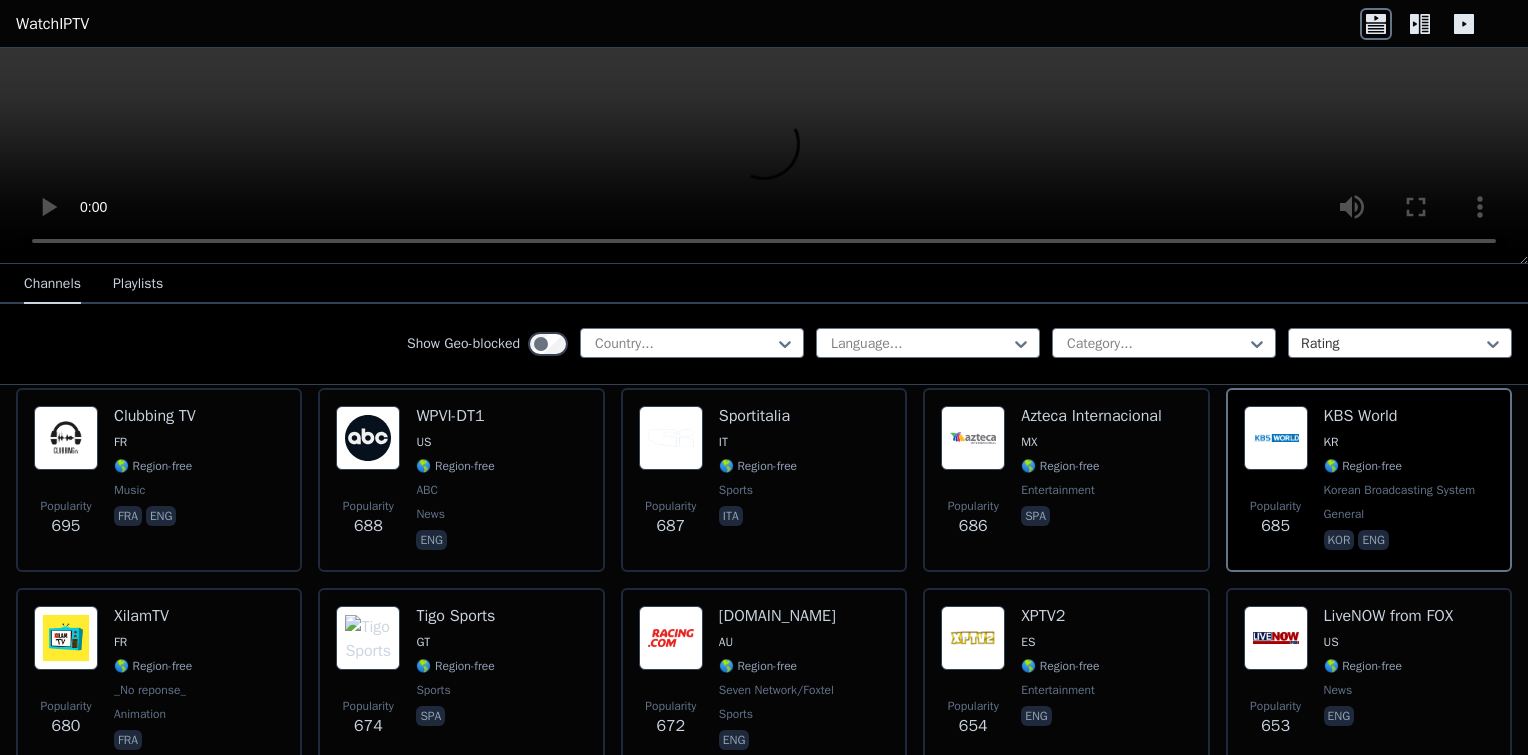 scroll, scrollTop: 3400, scrollLeft: 0, axis: vertical 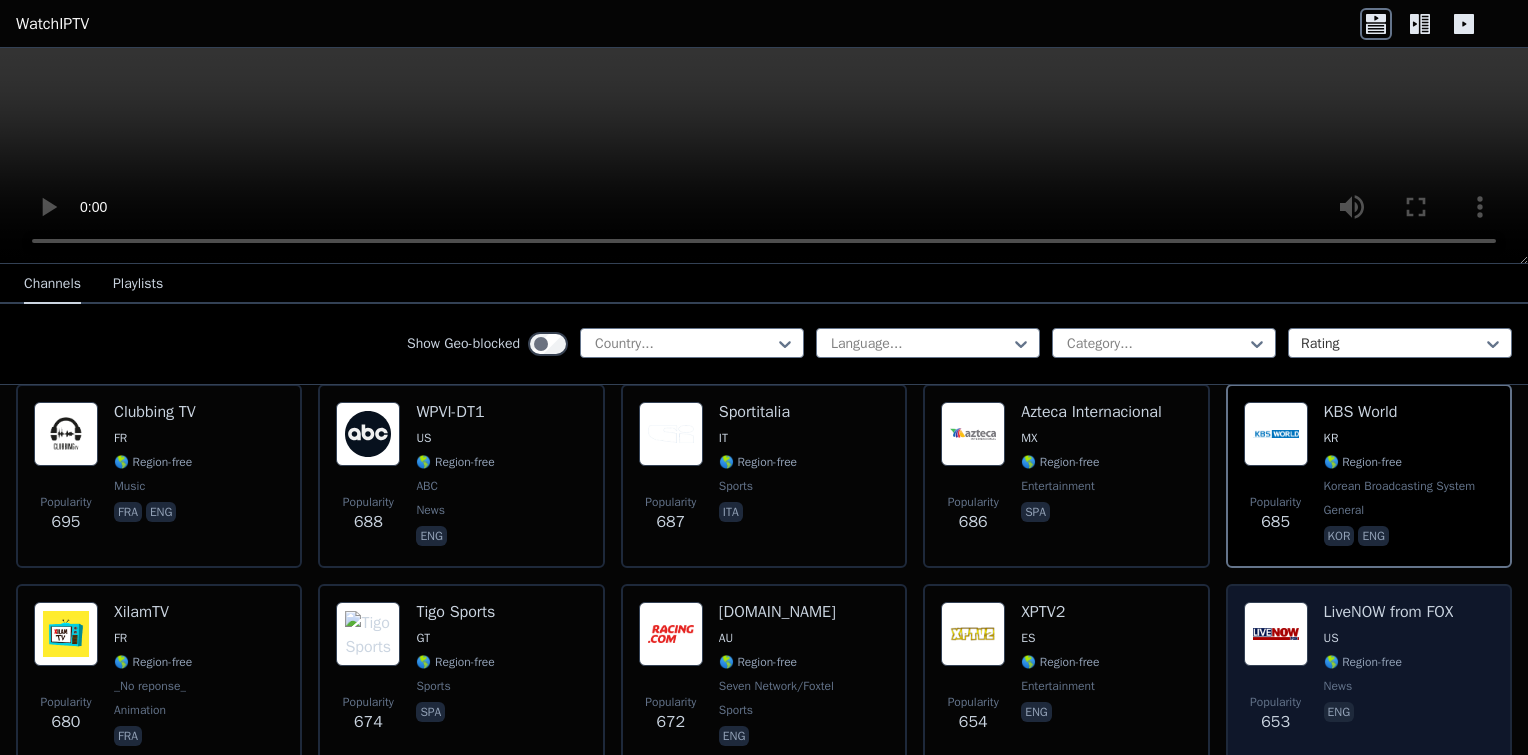 click at bounding box center (1276, 634) 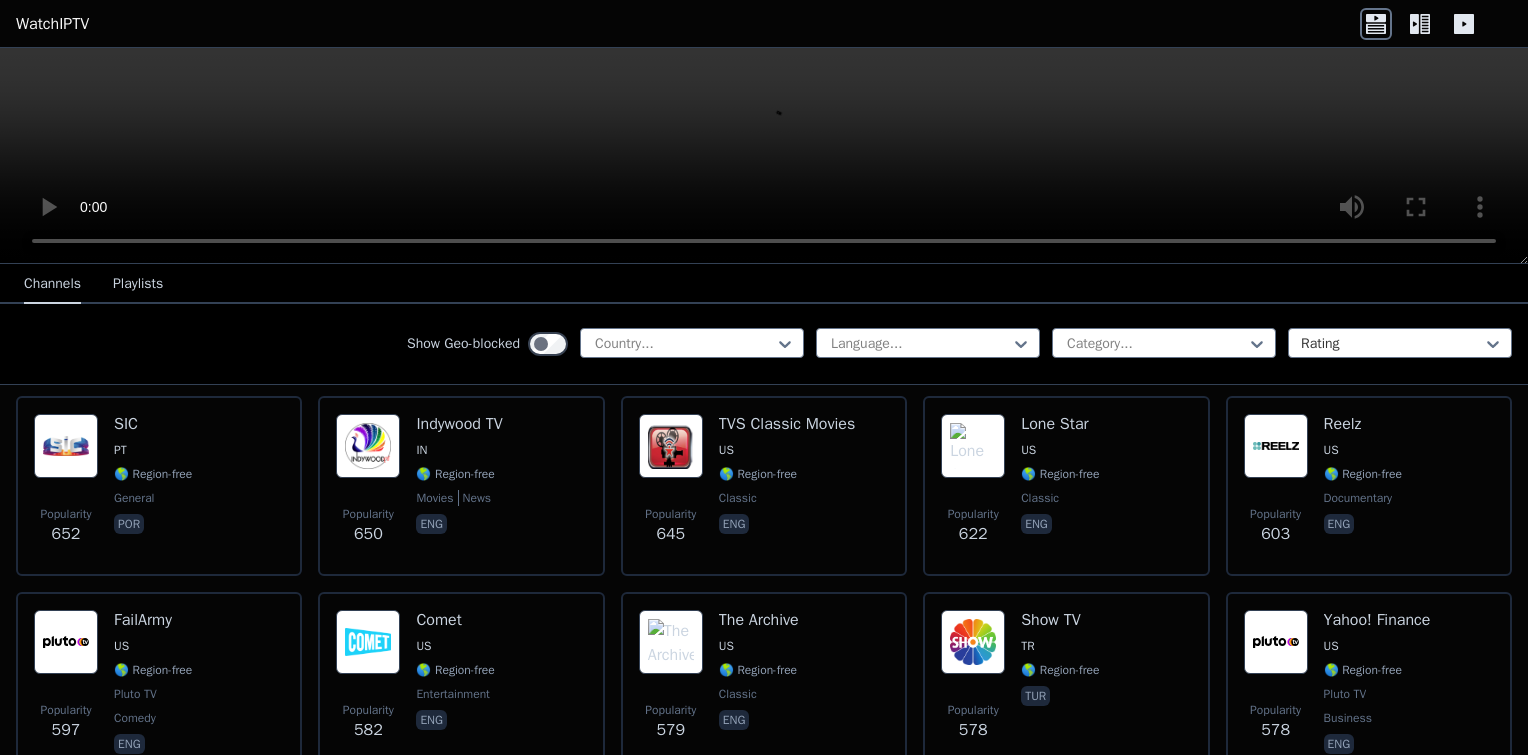 scroll, scrollTop: 3800, scrollLeft: 0, axis: vertical 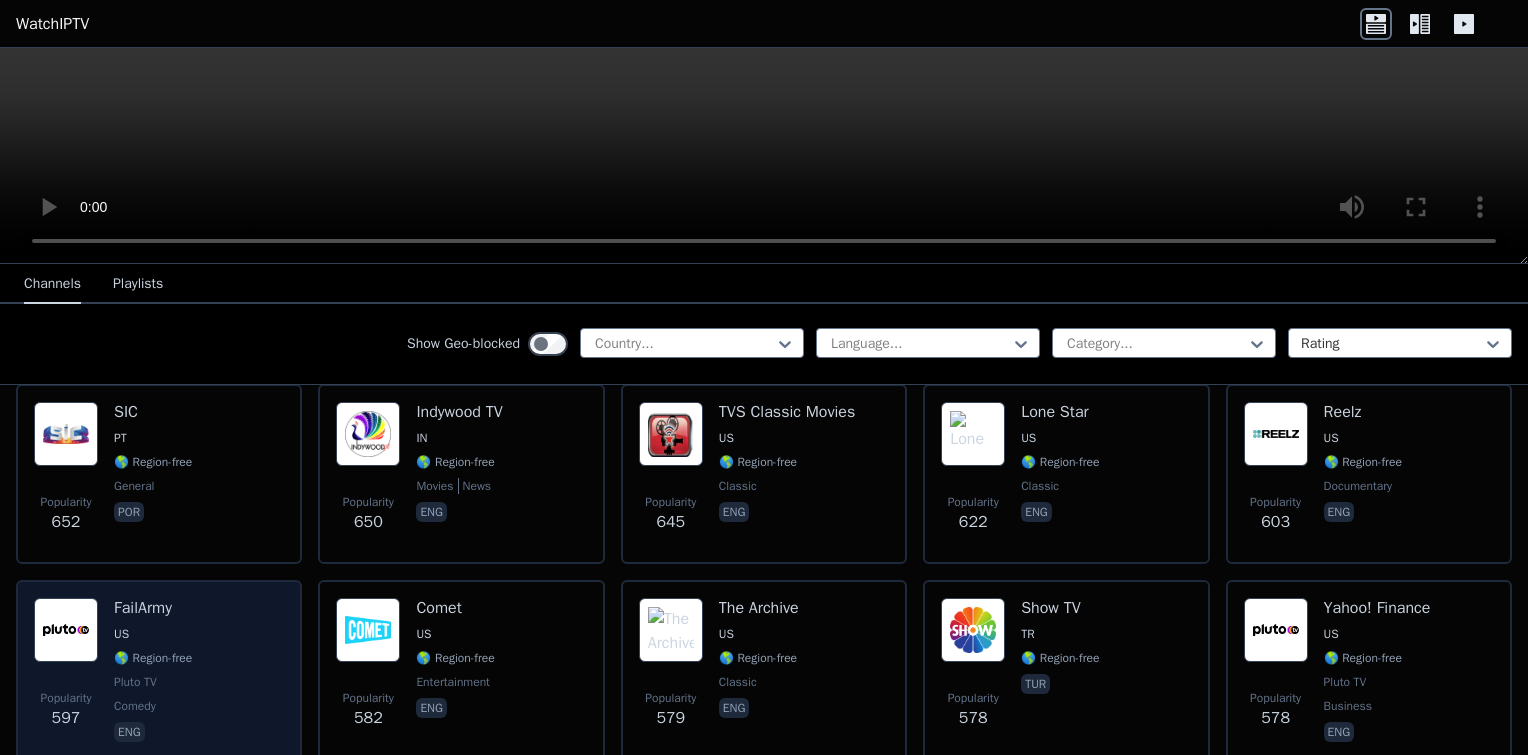 click at bounding box center (66, 630) 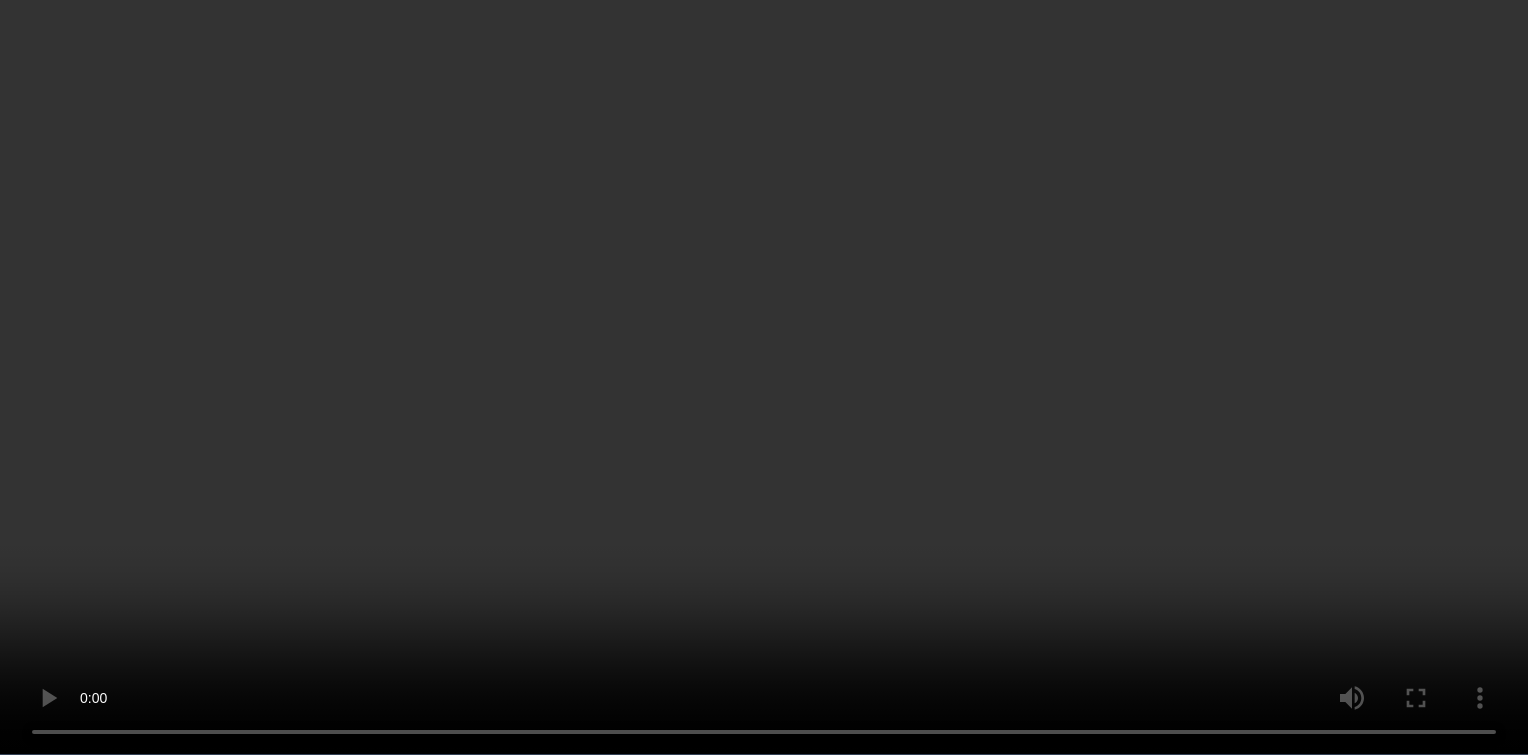 scroll, scrollTop: 4600, scrollLeft: 0, axis: vertical 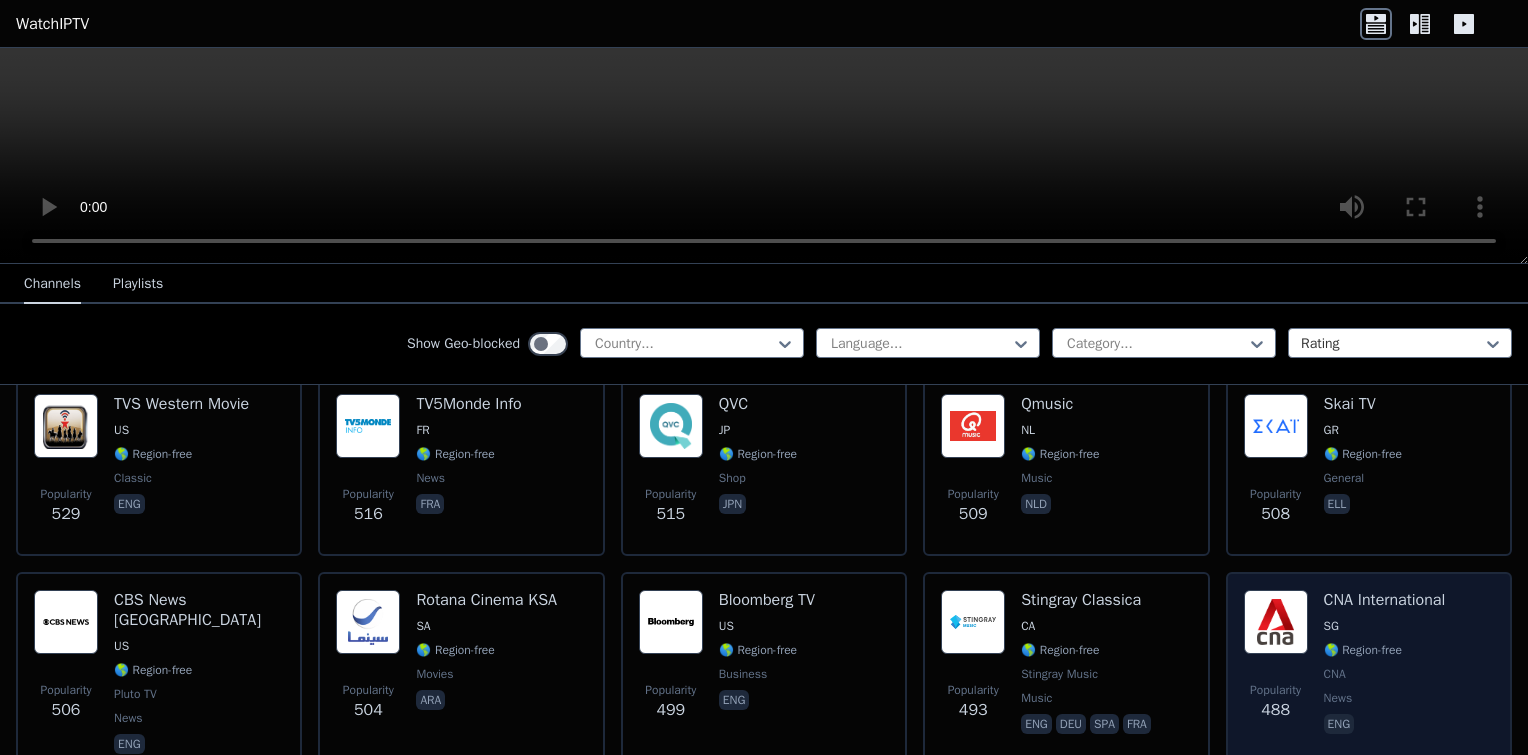 click at bounding box center (1276, 622) 